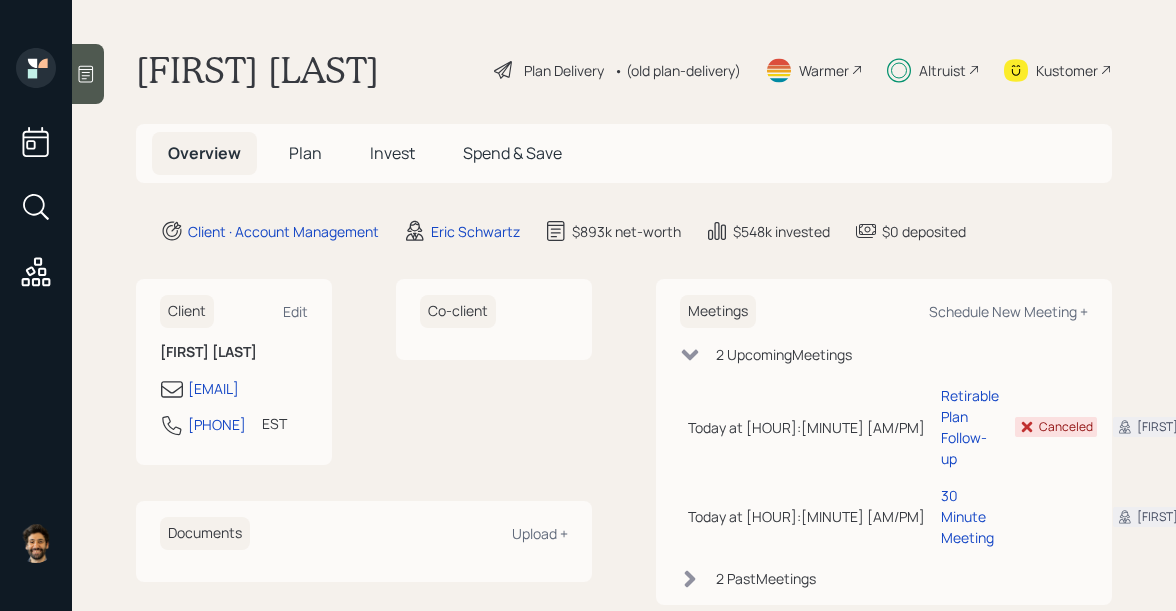 scroll, scrollTop: 0, scrollLeft: 0, axis: both 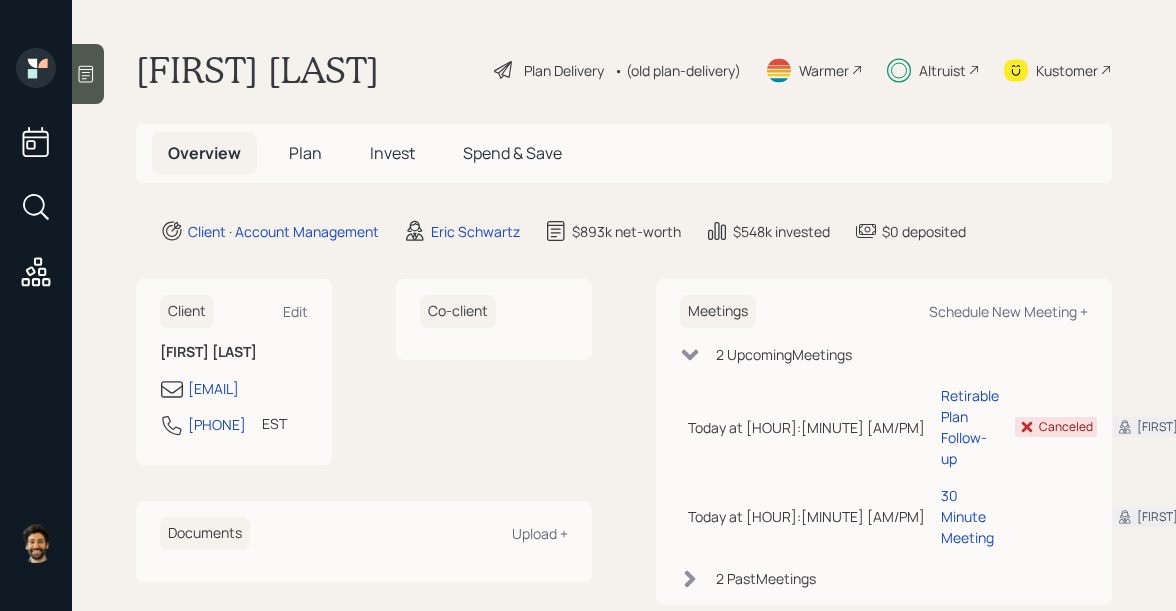 click on "Altruist" at bounding box center [933, 70] 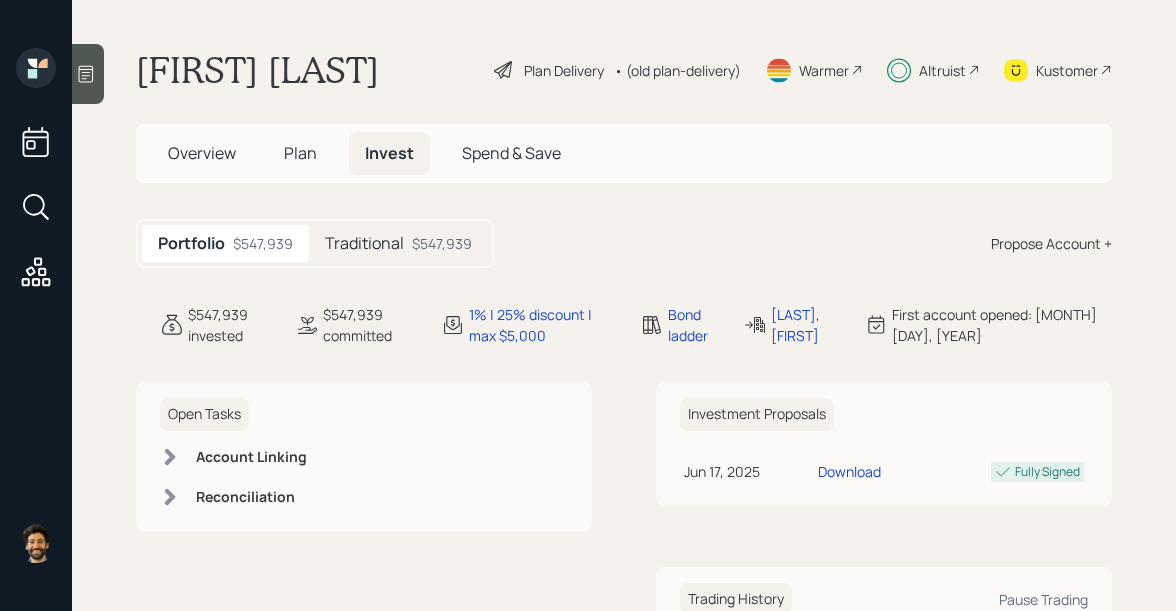 click on "Traditional" at bounding box center (364, 243) 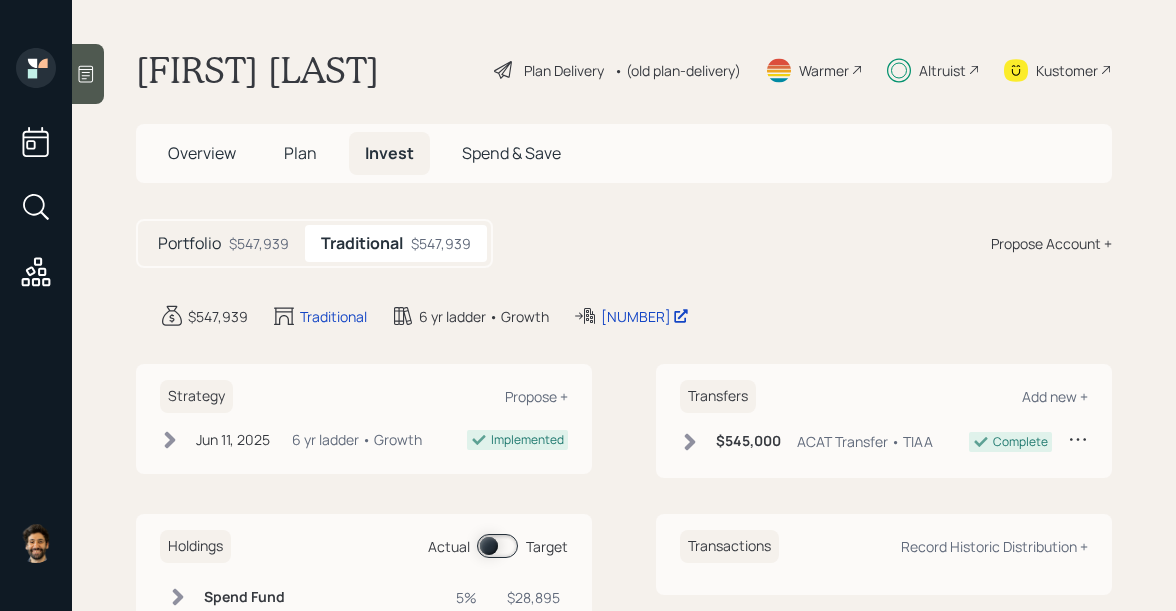 click on "Plan" at bounding box center (202, 153) 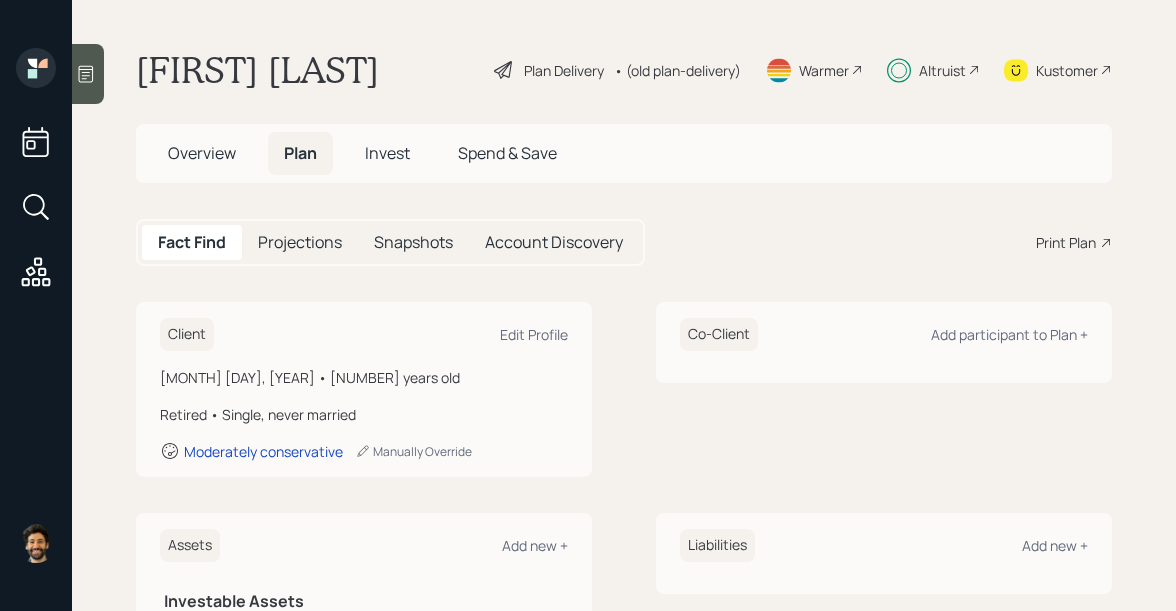 click on "Invest" at bounding box center (202, 153) 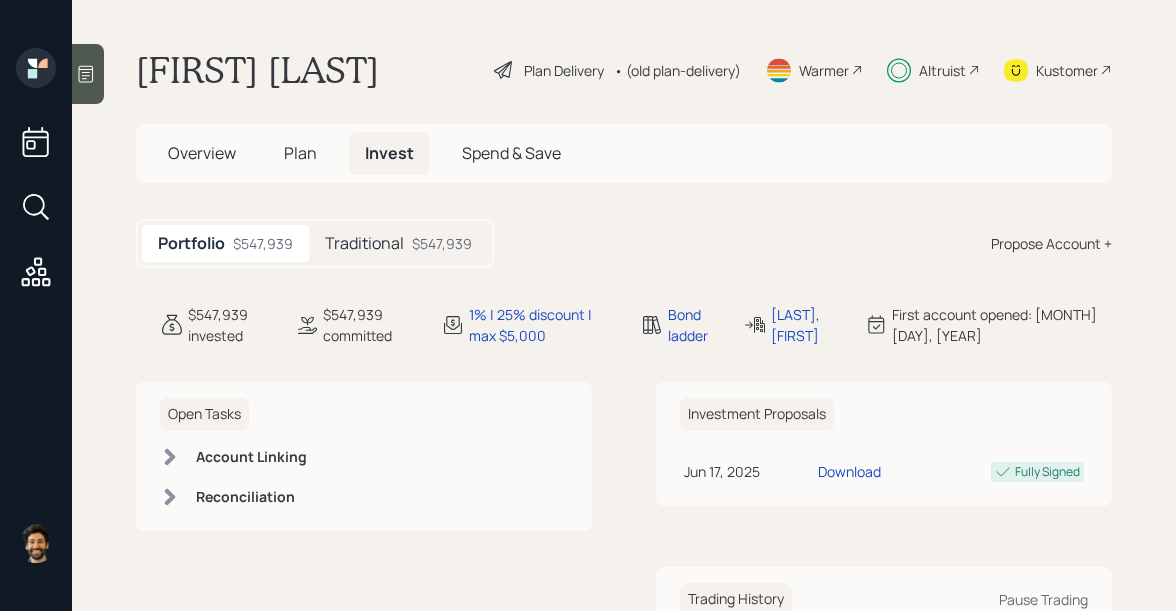 click on "Overview" at bounding box center (202, 153) 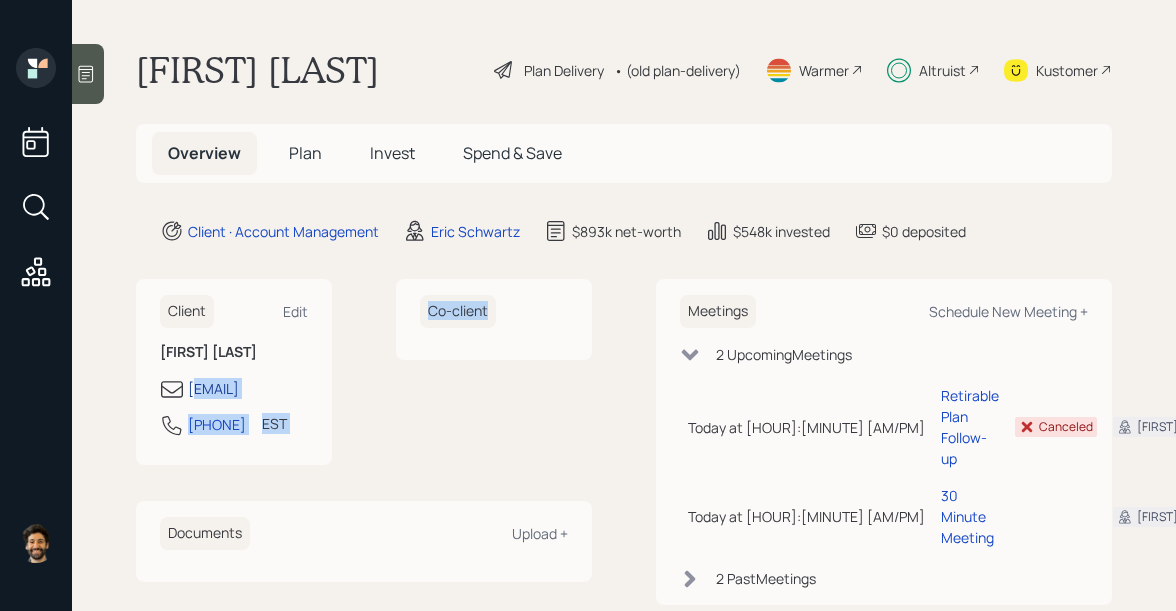 drag, startPoint x: 368, startPoint y: 390, endPoint x: 193, endPoint y: 386, distance: 175.04572 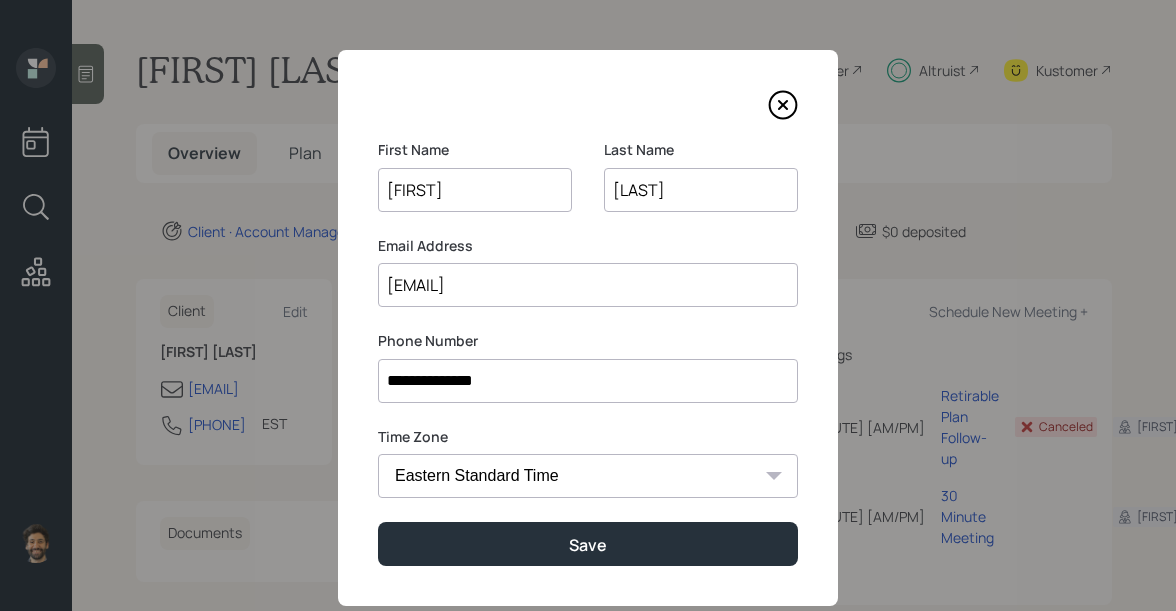 click on "[EMAIL]" at bounding box center [588, 285] 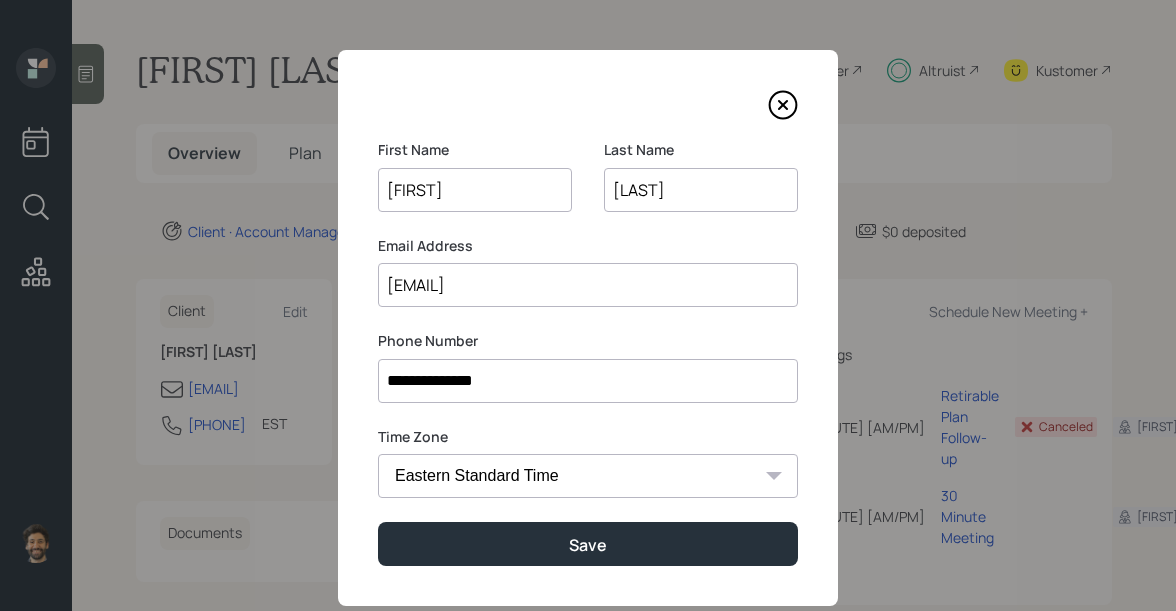 click on "First Name [FIRST] Last Name [LAST] Email Address [EMAIL] Phone Number [PHONE] Time Zone Eastern Standard Time Central Standard Time Mountain Standard Time Pacific Standard Time Alaska Standard Time Hawaiian Standard Time Save" at bounding box center (588, 305) 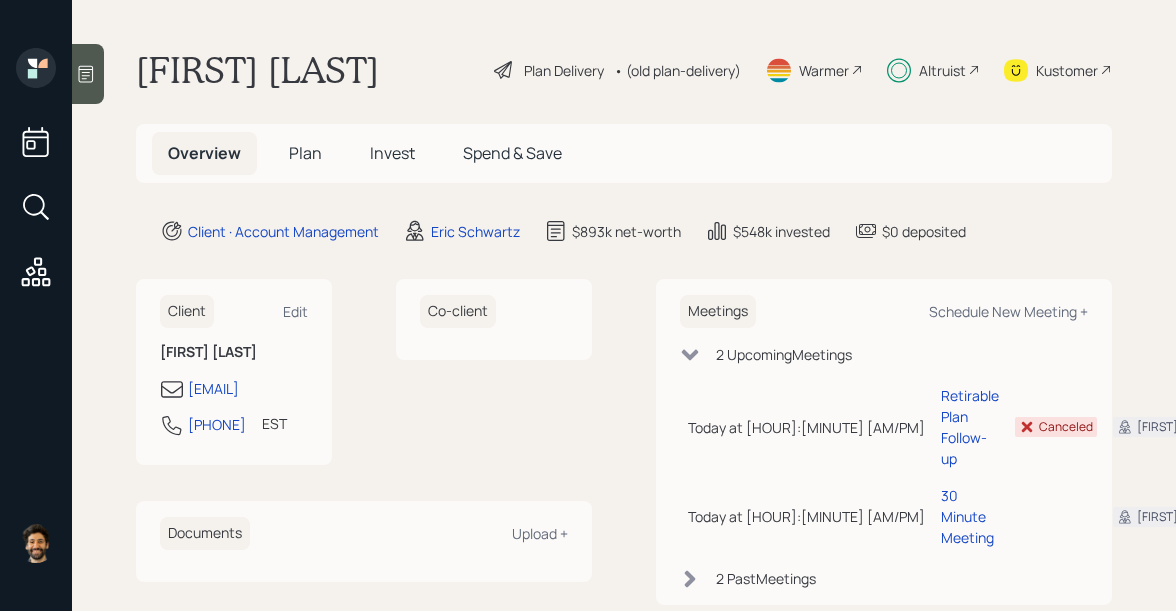 click on "Plan" at bounding box center [305, 153] 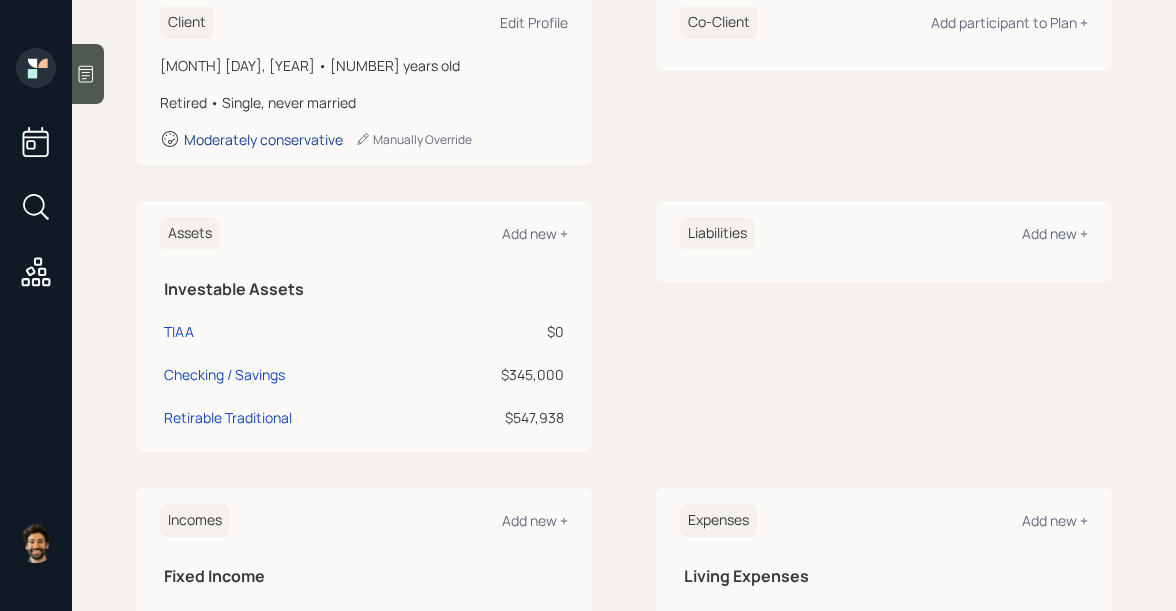 scroll, scrollTop: 546, scrollLeft: 0, axis: vertical 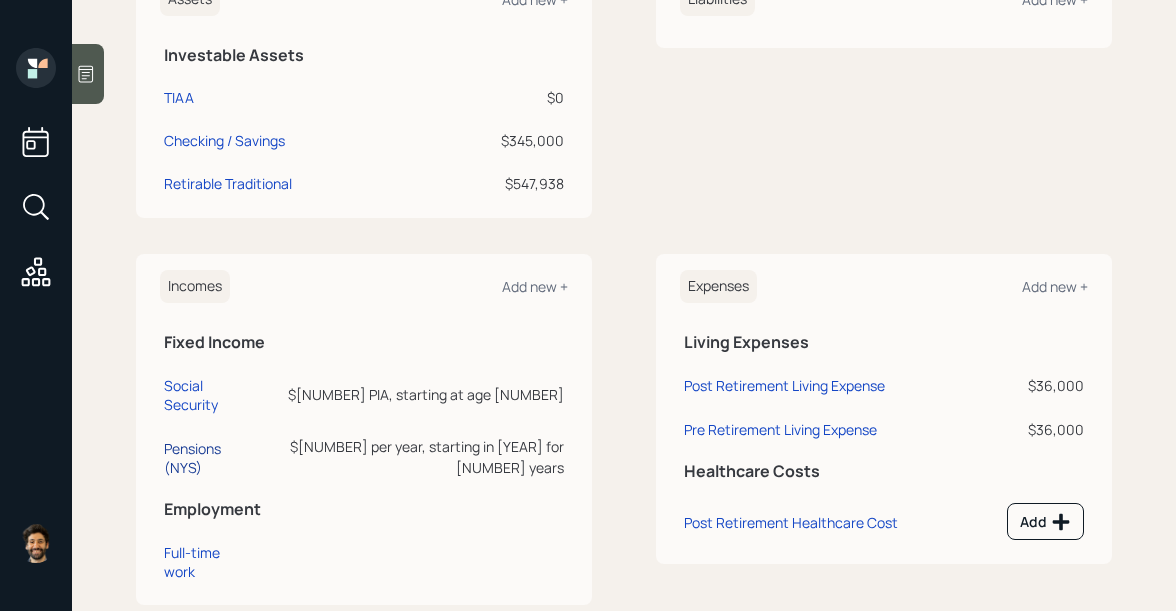 click on "Pensions (NYS)" at bounding box center (207, 395) 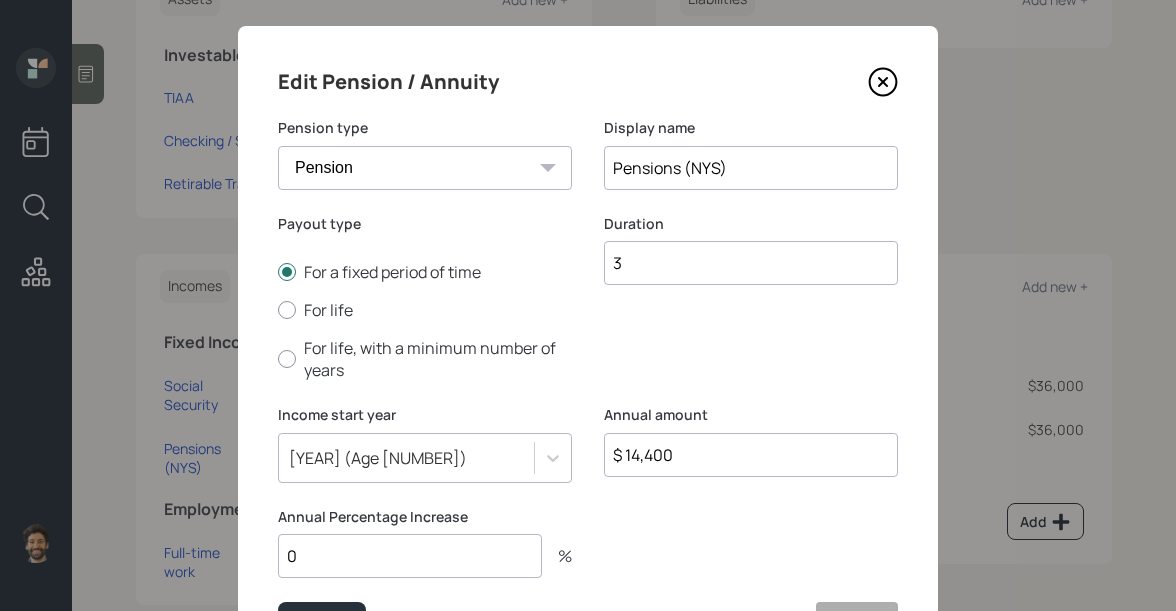 scroll, scrollTop: 42, scrollLeft: 0, axis: vertical 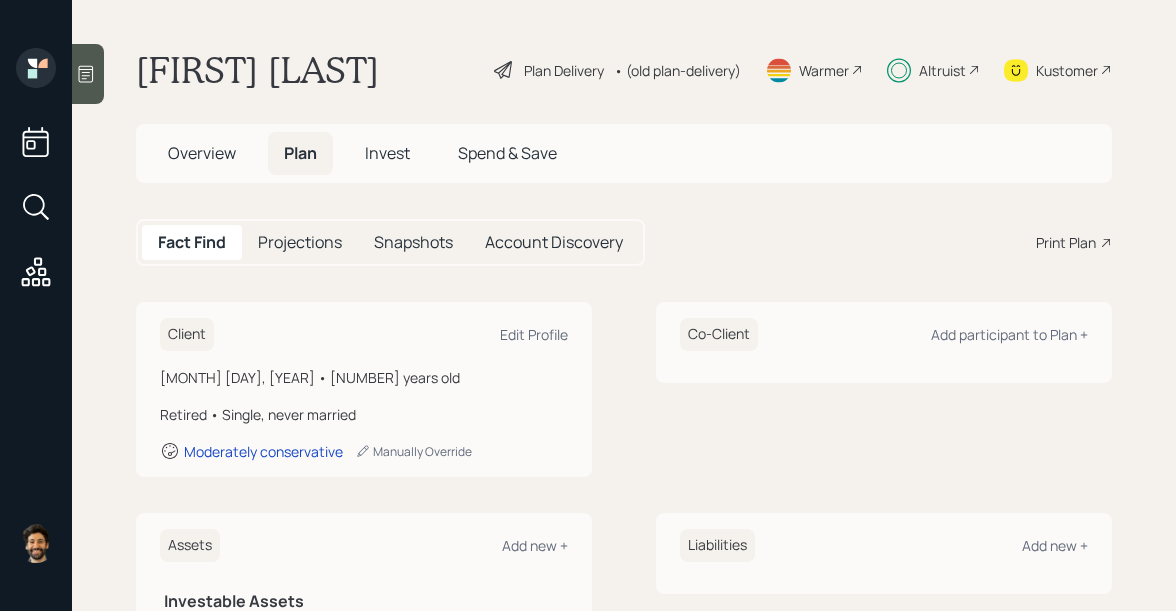 click on "• (old plan-delivery)" at bounding box center (677, 70) 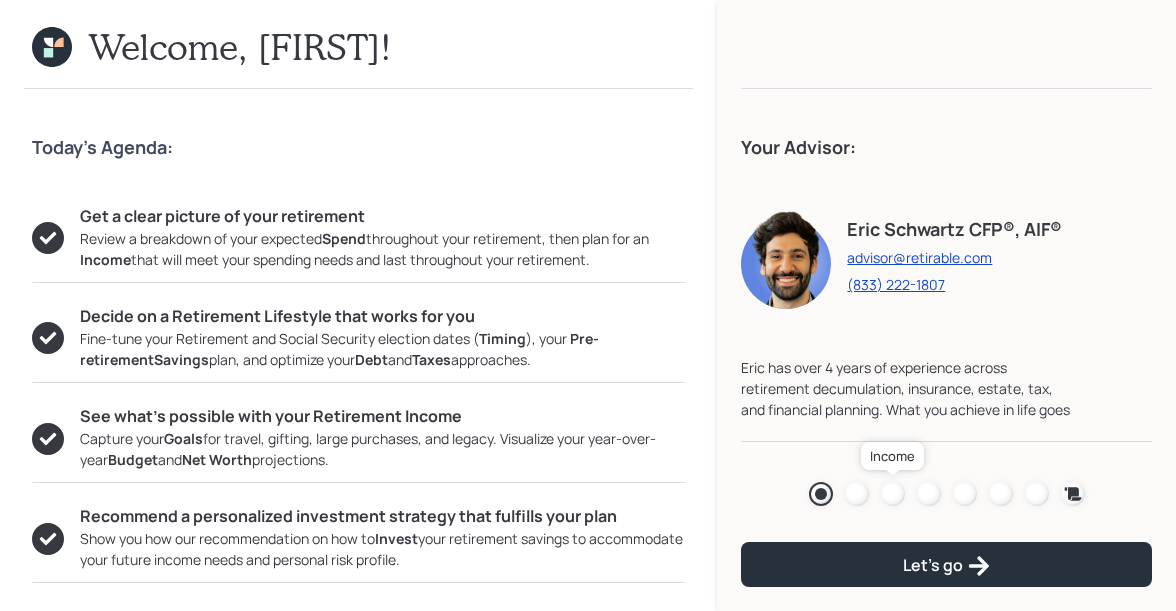 click at bounding box center [893, 494] 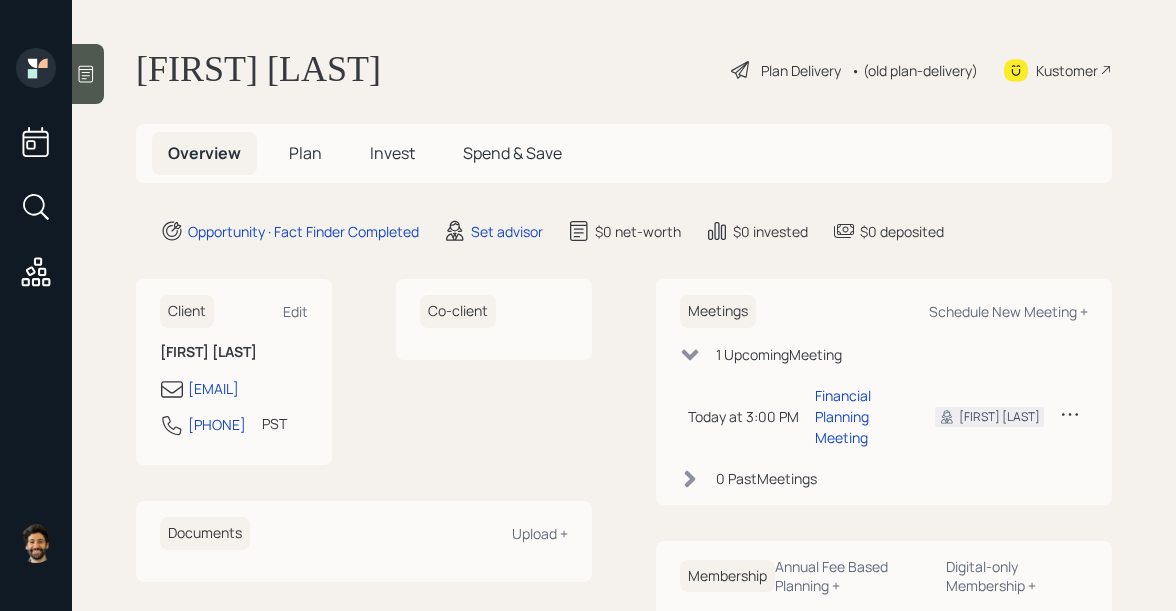 scroll, scrollTop: 0, scrollLeft: 0, axis: both 